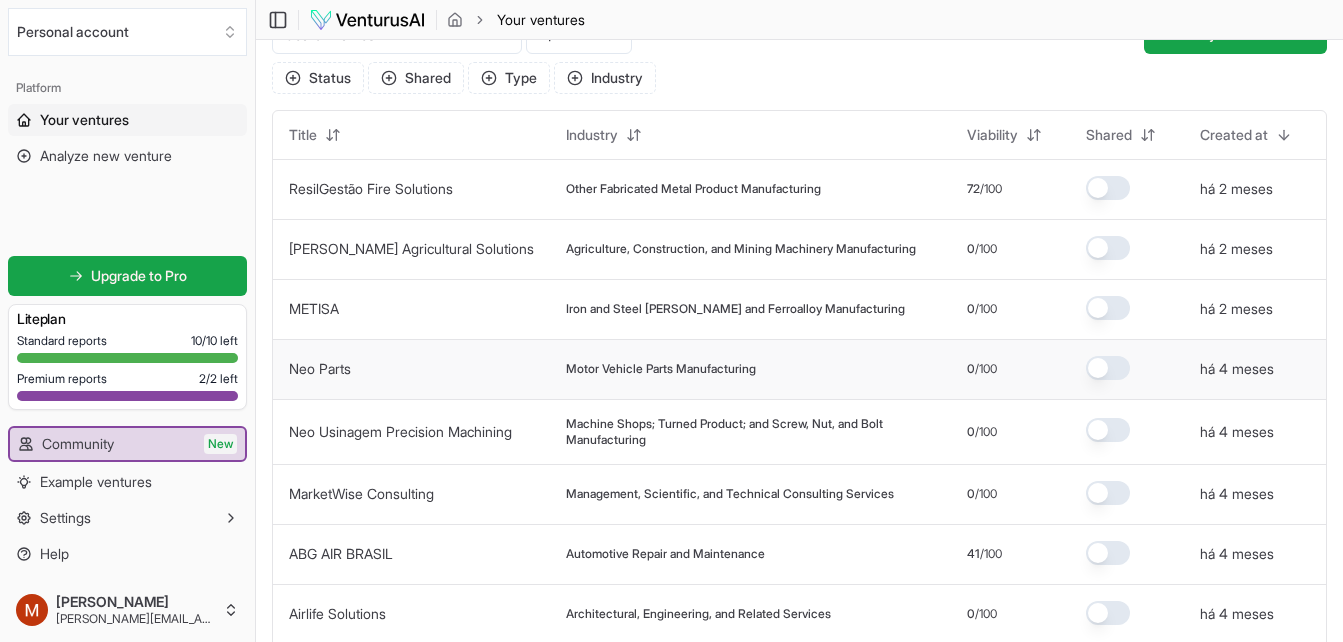 scroll, scrollTop: 0, scrollLeft: 0, axis: both 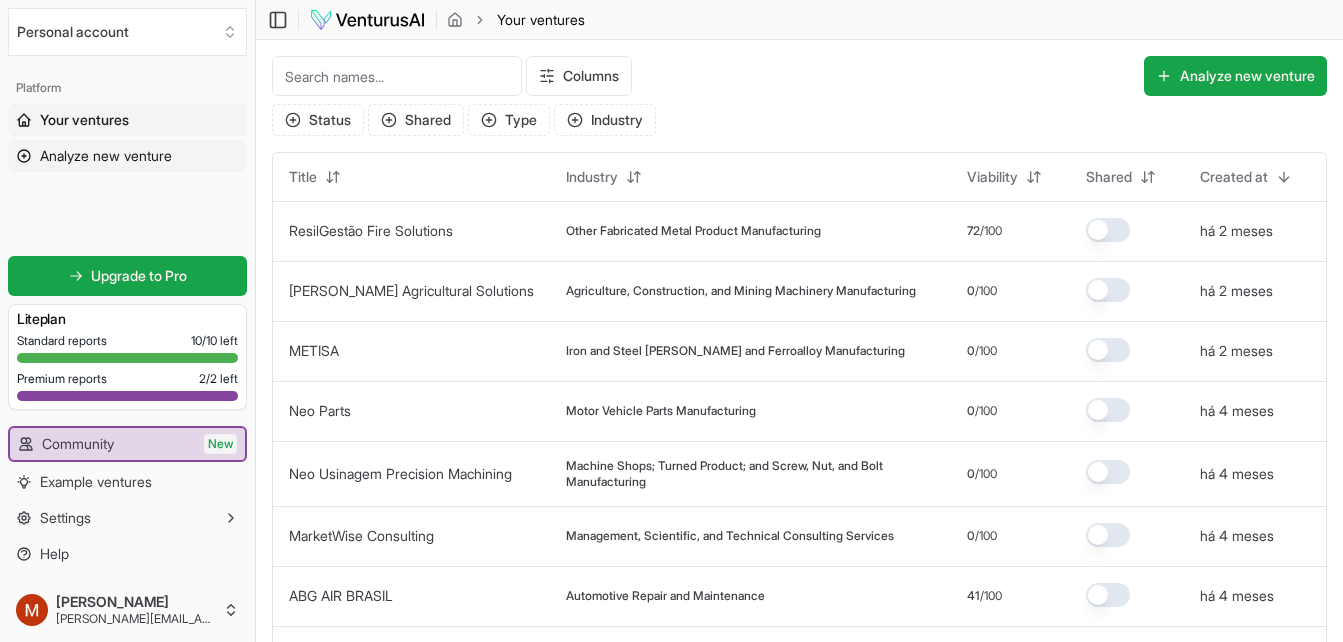 click on "Analyze new venture" at bounding box center (106, 156) 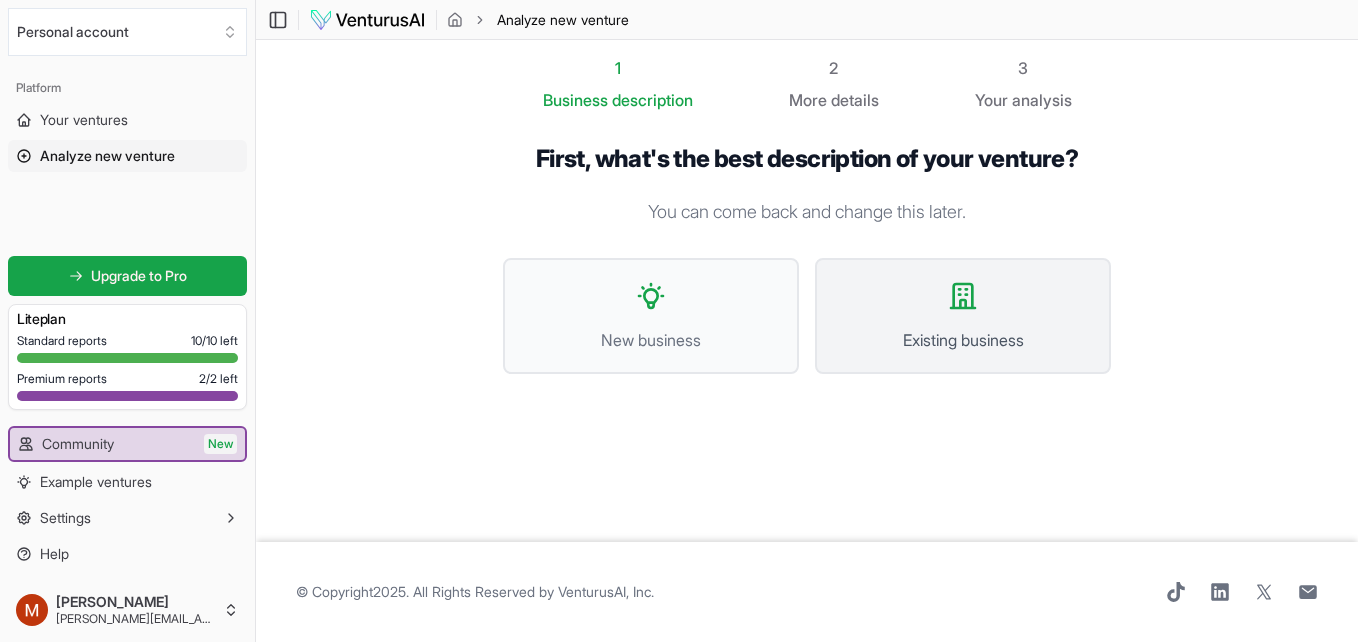 click on "Existing business" at bounding box center [963, 316] 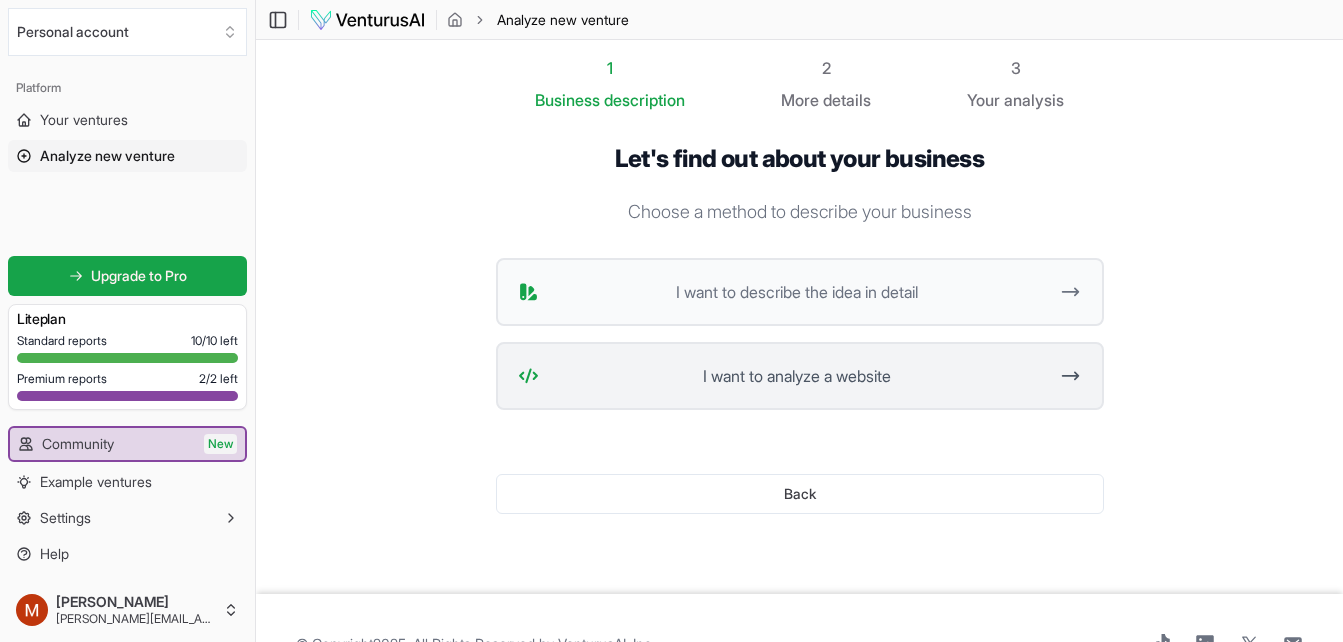 click on "I want to analyze a website" at bounding box center [797, 376] 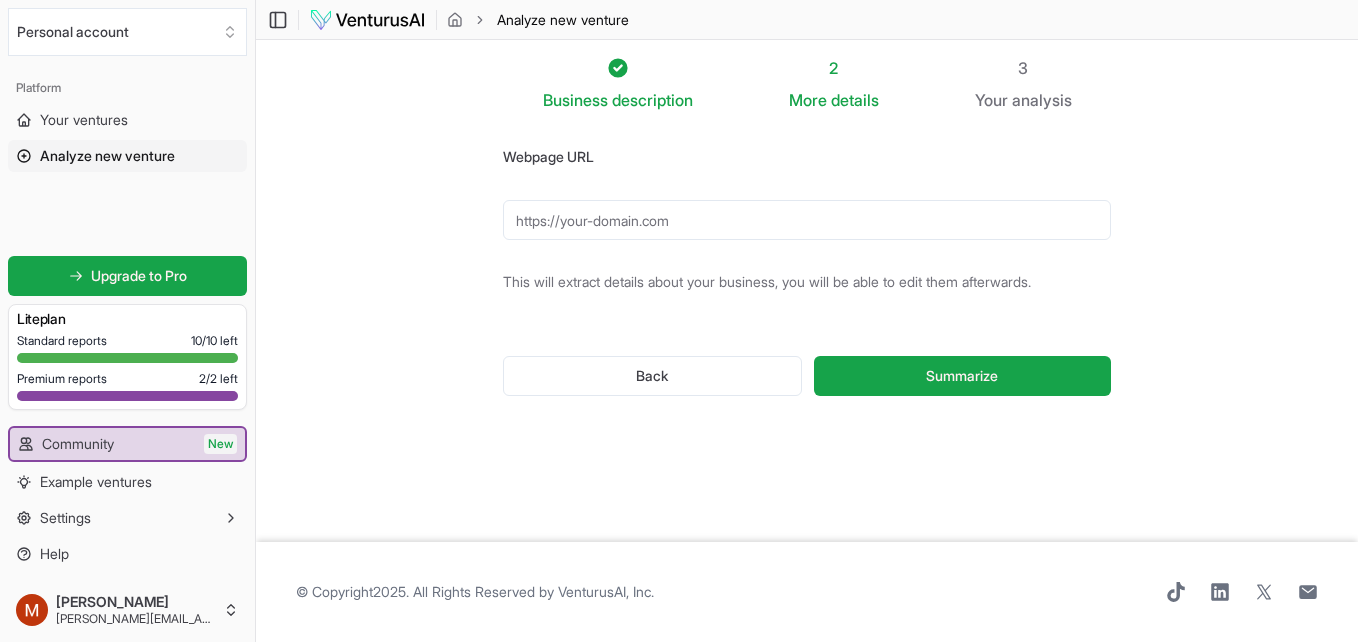 click on "Webpage URL" at bounding box center [807, 220] 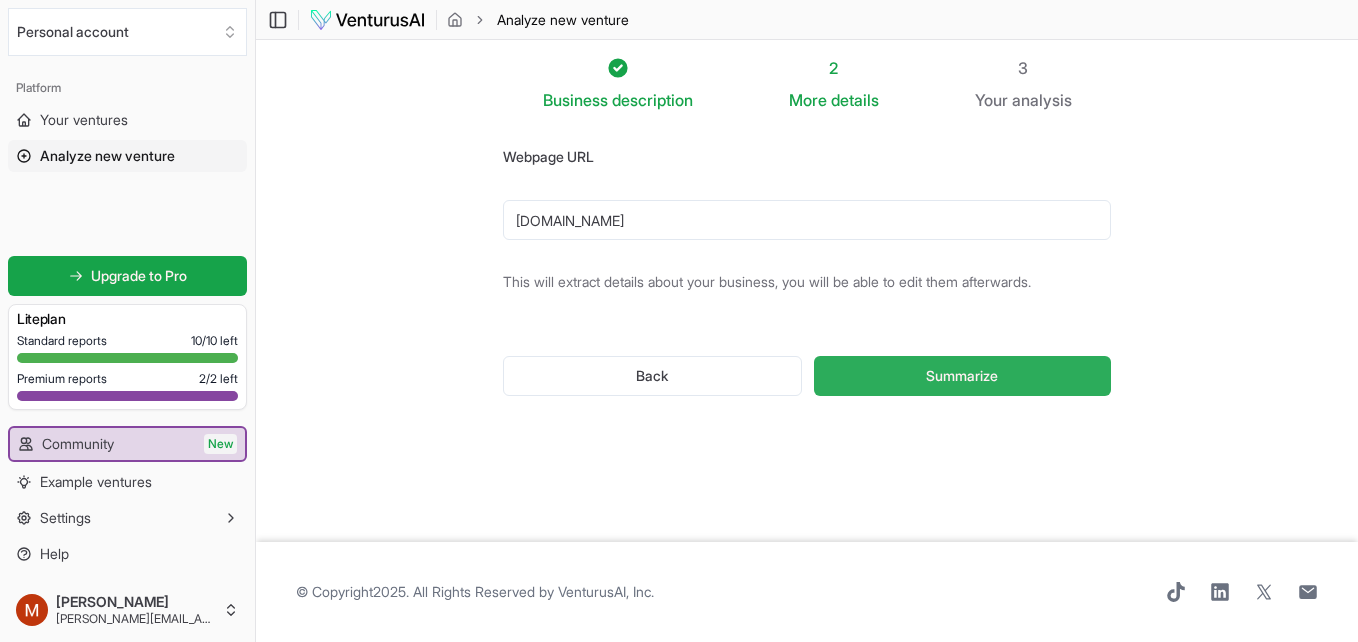click on "Summarize" at bounding box center [962, 376] 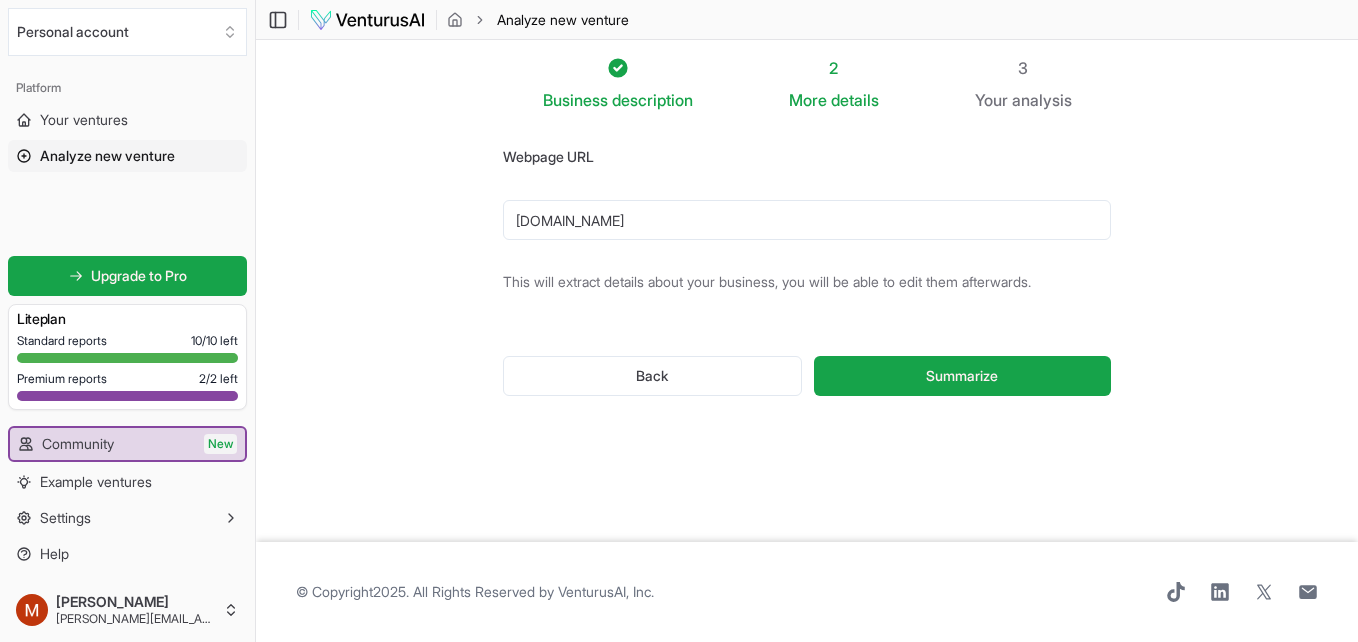 click on "[DOMAIN_NAME]" at bounding box center [807, 220] 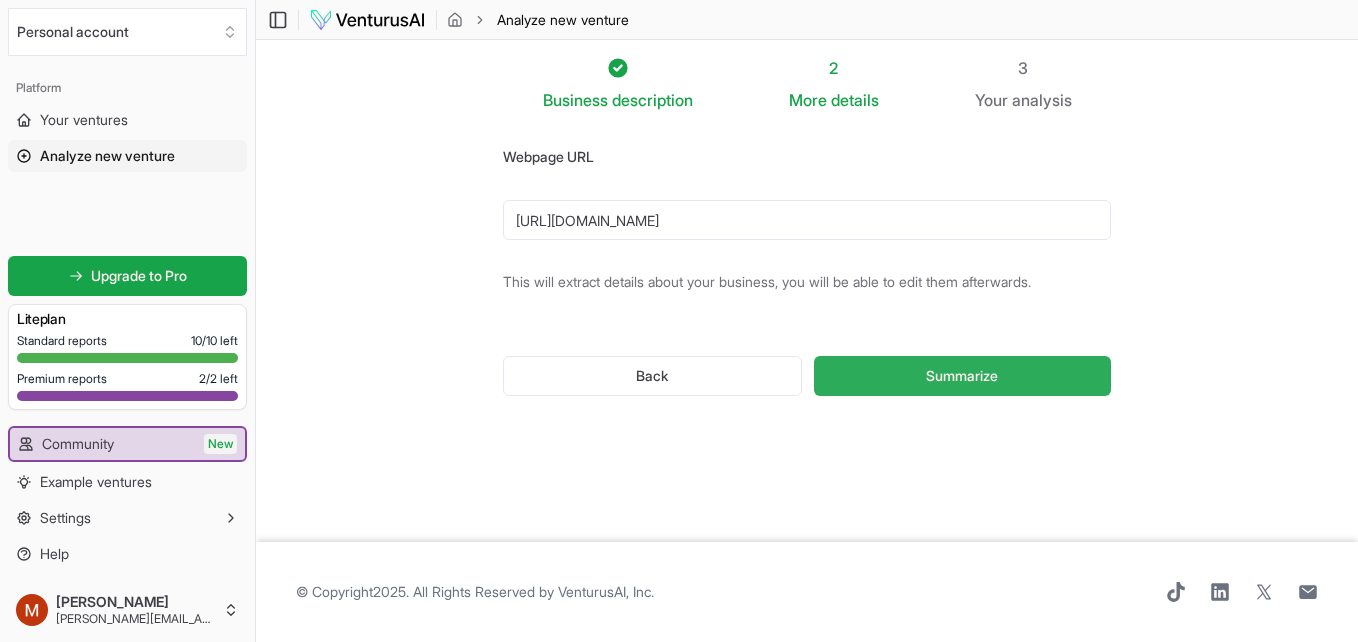 type on "[URL][DOMAIN_NAME]" 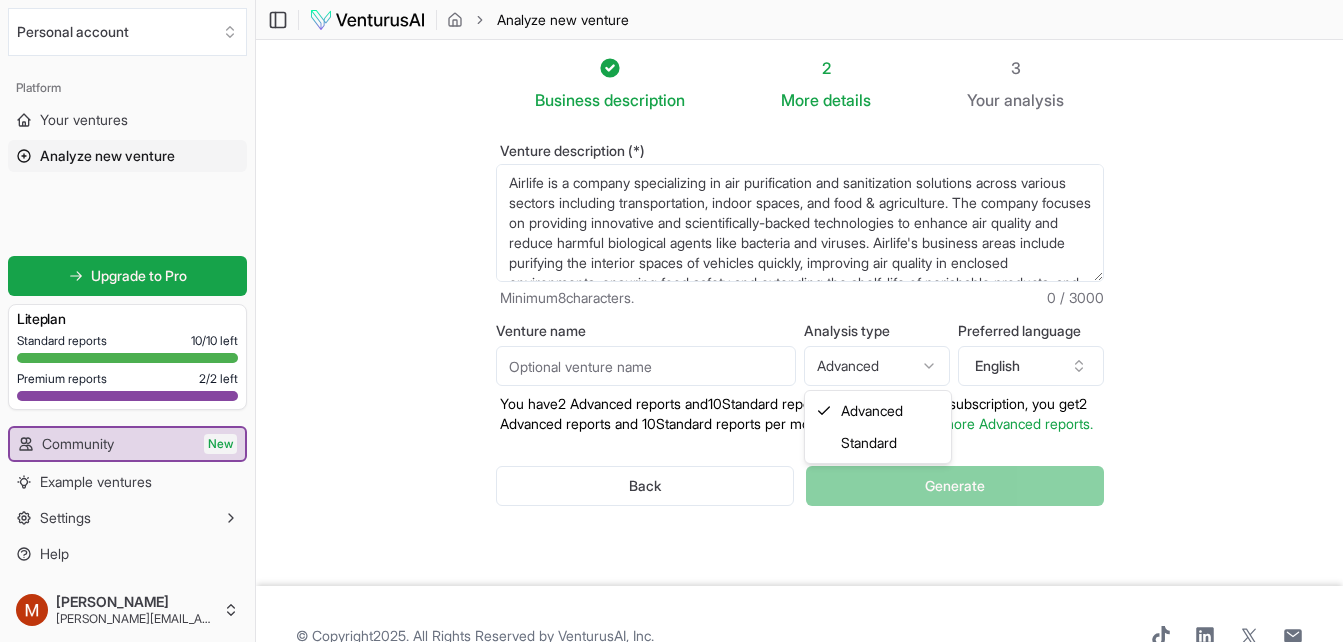 click on "We value your privacy We use cookies to enhance your browsing experience, serve personalized ads or content, and analyze our traffic. By clicking "Accept All", you consent to our use of cookies. Customize    Accept All Customize Consent Preferences   We use cookies to help you navigate efficiently and perform certain functions. You will find detailed information about all cookies under each consent category below. The cookies that are categorized as "Necessary" are stored on your browser as they are essential for enabling the basic functionalities of the site. ...  Show more Necessary Always Active Necessary cookies are required to enable the basic features of this site, such as providing secure log-in or adjusting your consent preferences. These cookies do not store any personally identifiable data. Cookie cookieyes-consent Duration 1 year Description Cookie __cf_bm Duration 1 hour Description This cookie, set by Cloudflare, is used to support Cloudflare Bot Management.  Cookie _cfuvid Duration session lidc" at bounding box center (671, 321) 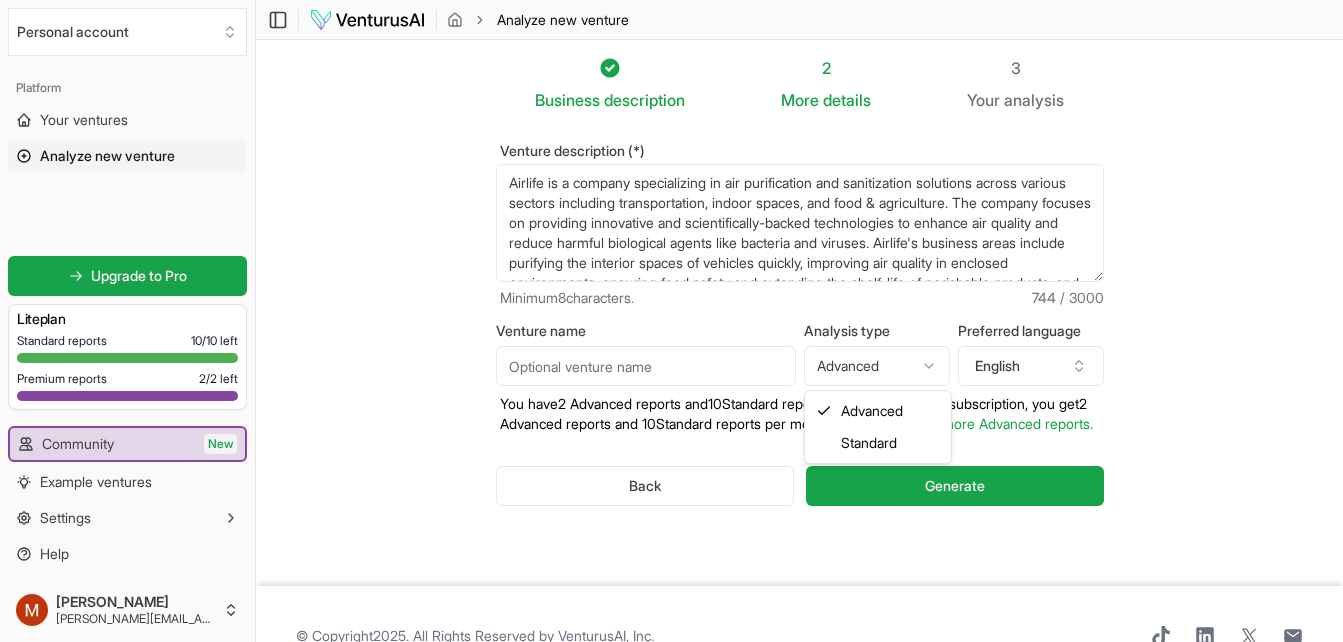 select on "standard" 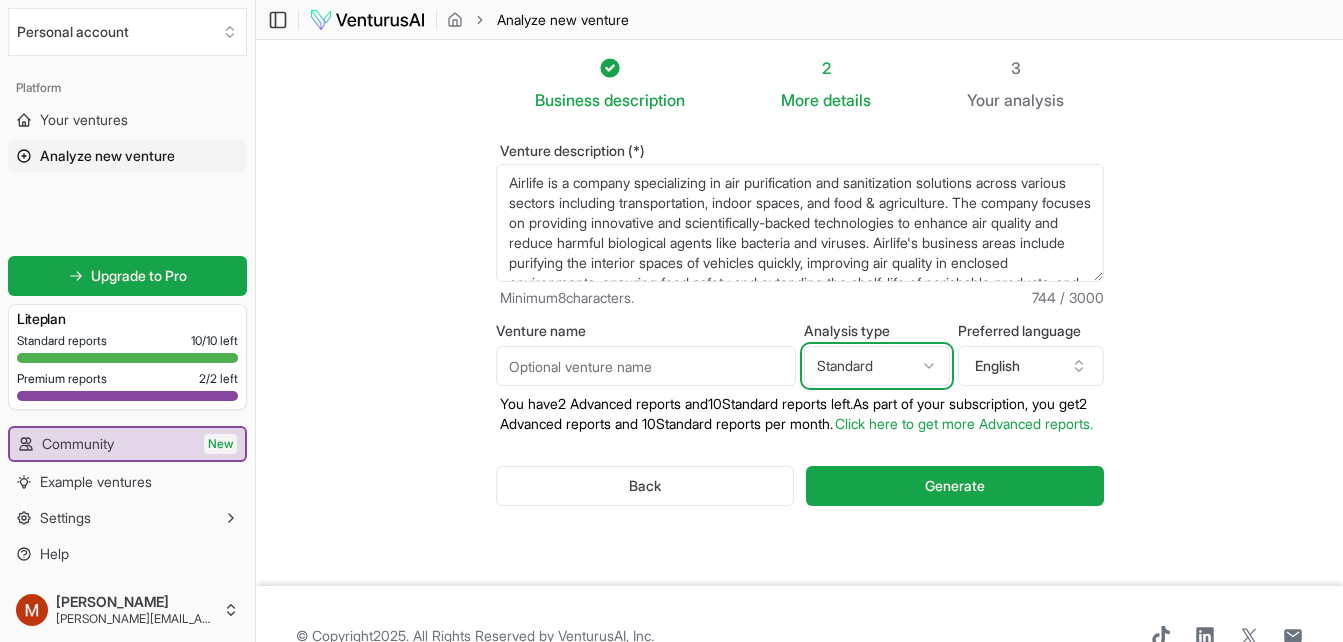 click on "Airlife is a company specializing in air purification and sanitization solutions across various sectors including transportation, indoor spaces, and food & agriculture. The company focuses on providing innovative and scientifically-backed technologies to enhance air quality and reduce harmful biological agents like bacteria and viruses. Airlife's business areas include purifying the interior spaces of vehicles quickly, improving air quality in enclosed environments, ensuring food safety and extending the shelf-life of perishable products, and offering analytical lab consulting services for environmental quality. The company aims to promote better health and quality of life through clean air solutions, headquartered in [GEOGRAPHIC_DATA], [GEOGRAPHIC_DATA]." at bounding box center (800, 223) 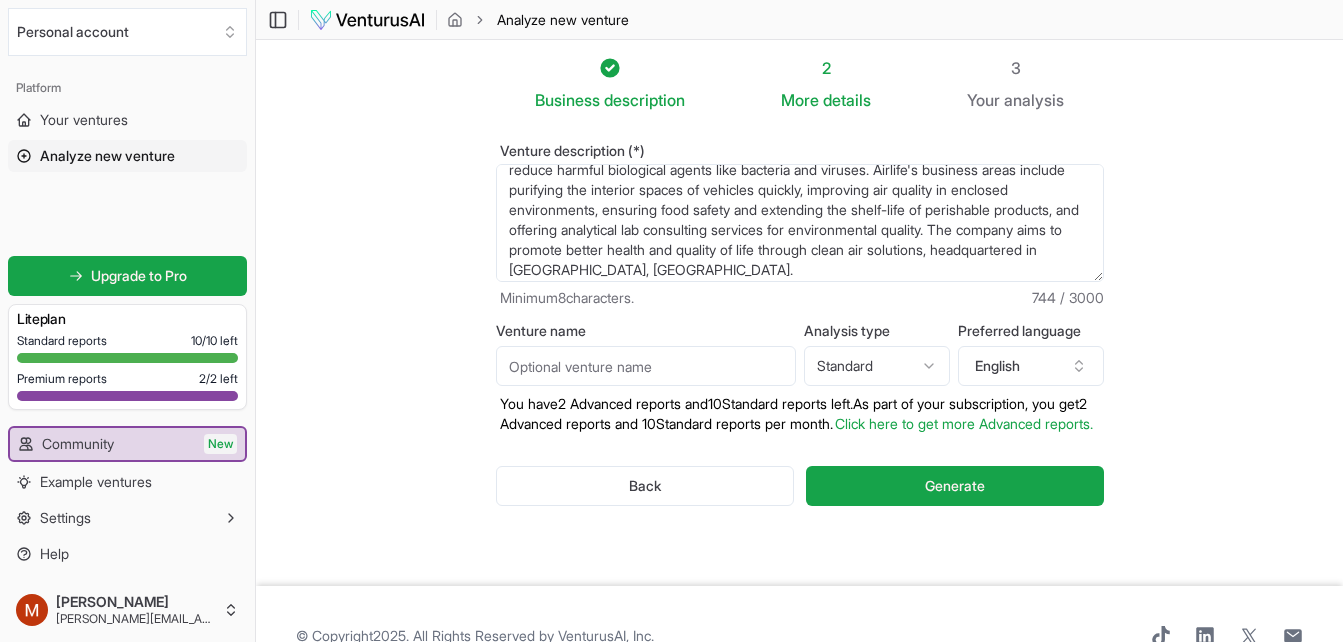 scroll, scrollTop: 80, scrollLeft: 0, axis: vertical 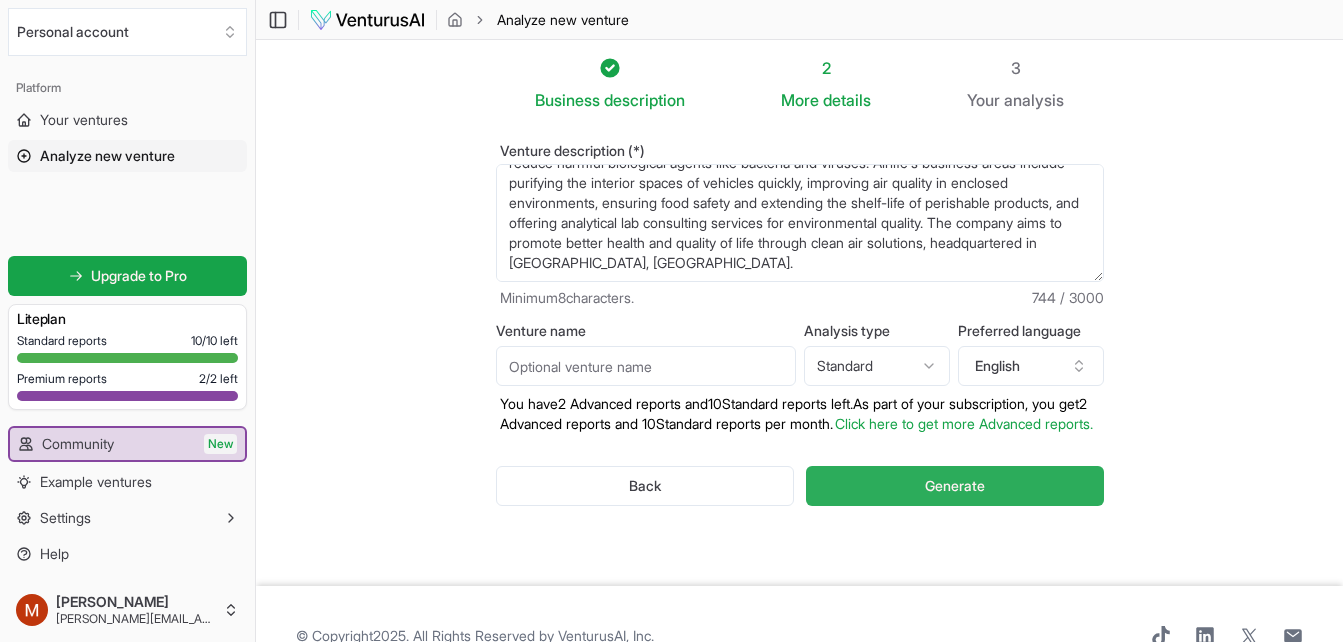 click on "Generate" at bounding box center [955, 486] 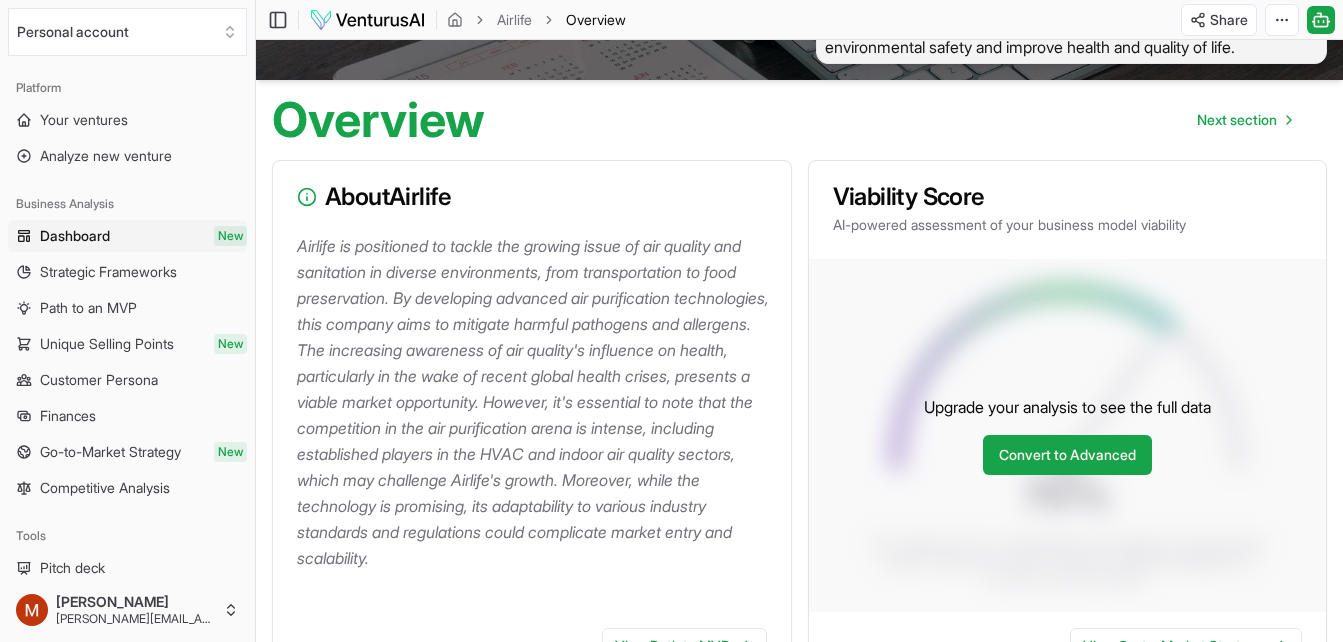 scroll, scrollTop: 147, scrollLeft: 0, axis: vertical 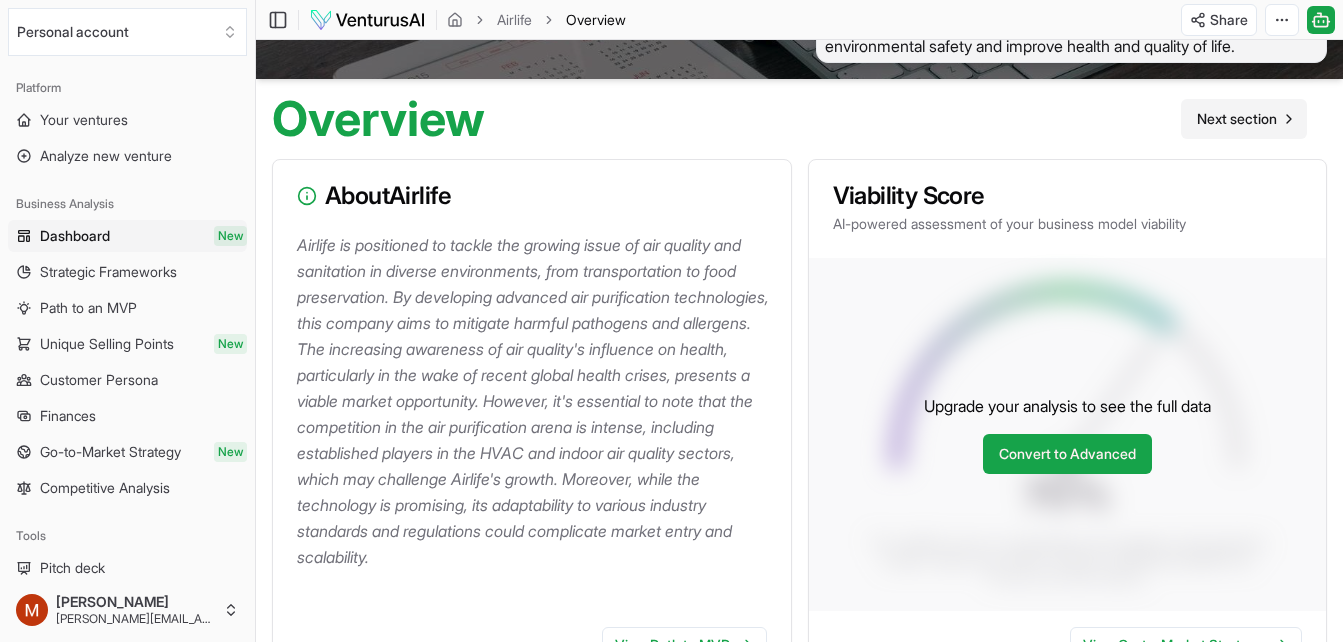 click on "Next section" at bounding box center (1237, 119) 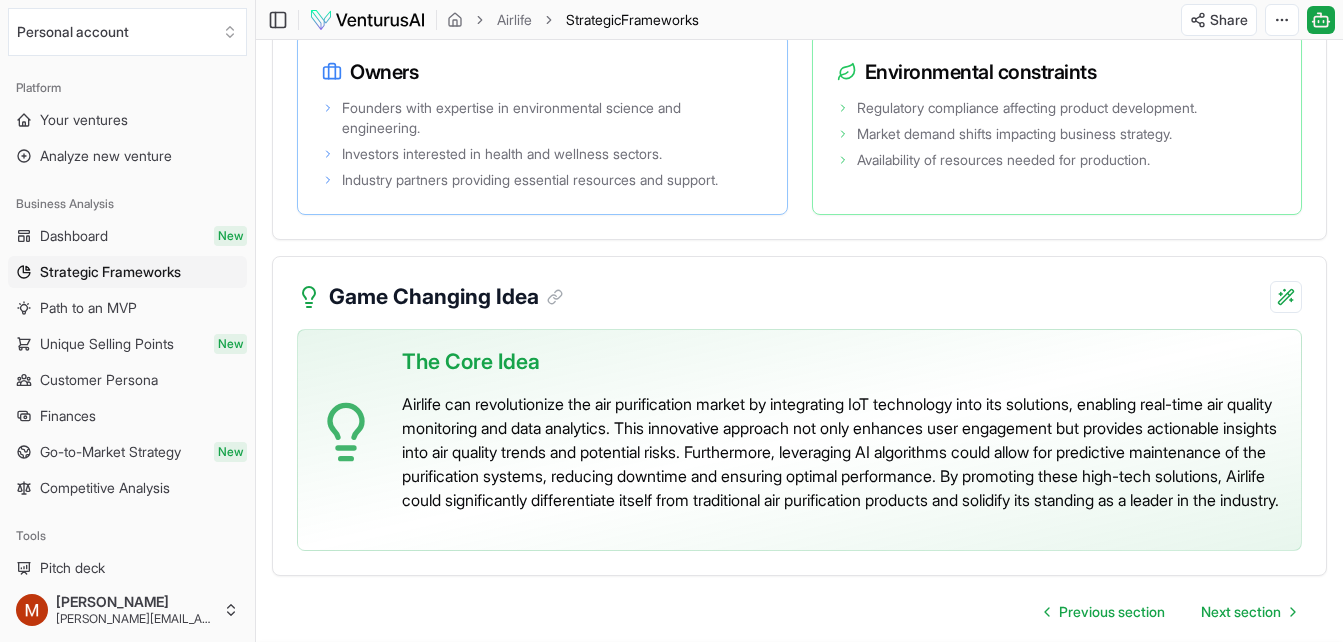 scroll, scrollTop: 4418, scrollLeft: 0, axis: vertical 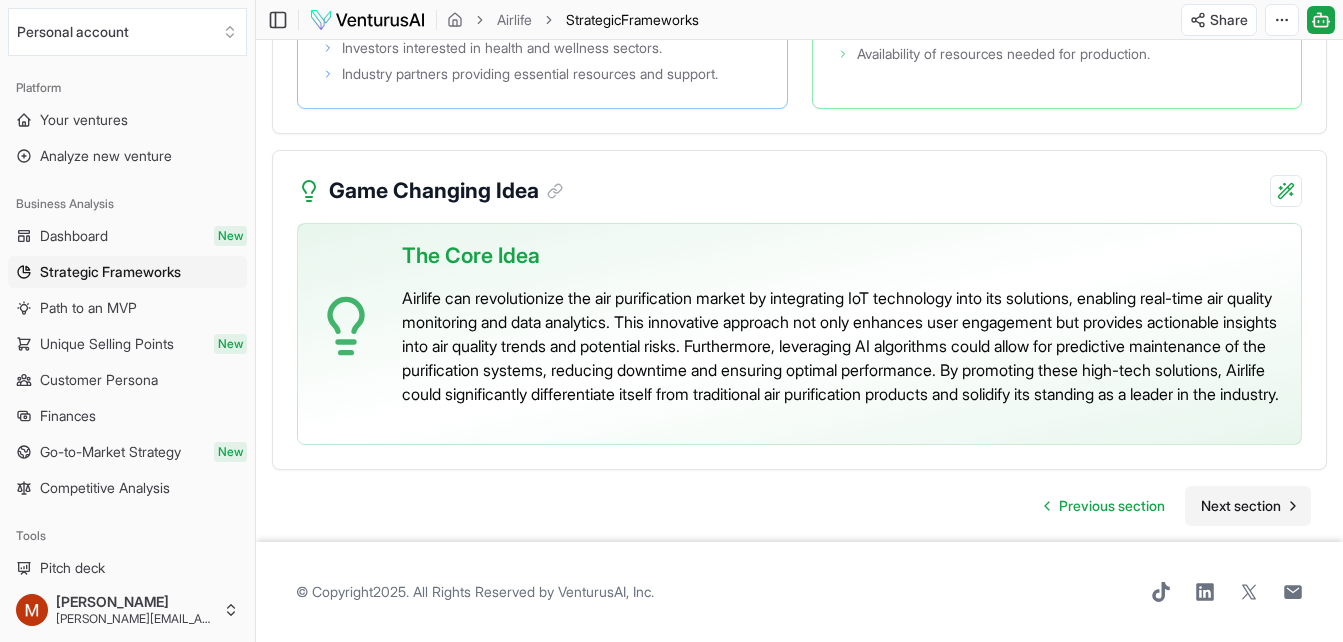 click on "Next section" at bounding box center (1241, 506) 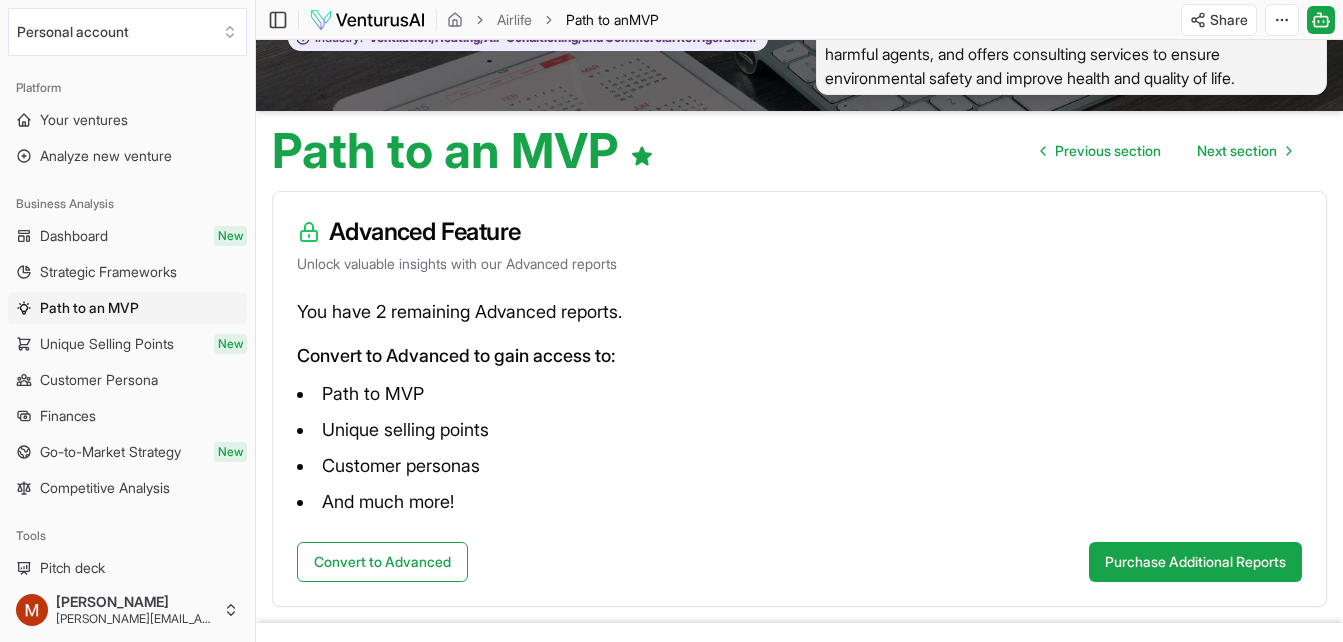 scroll, scrollTop: 113, scrollLeft: 0, axis: vertical 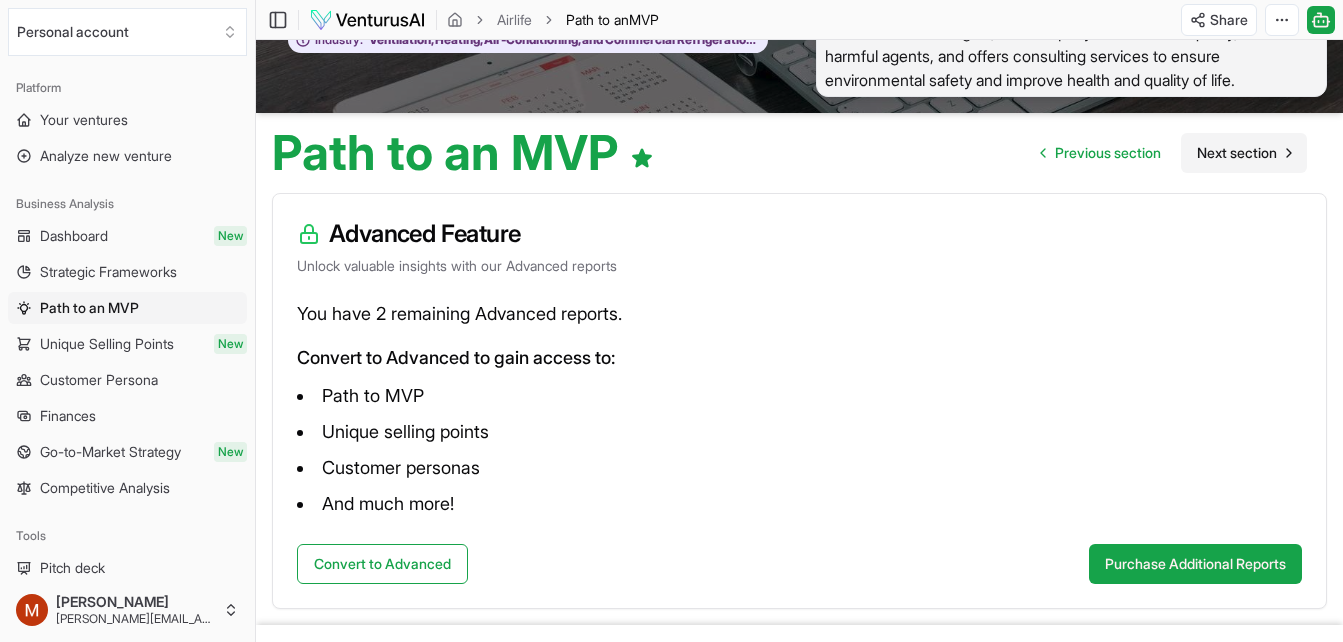 click on "Next section" at bounding box center [1237, 153] 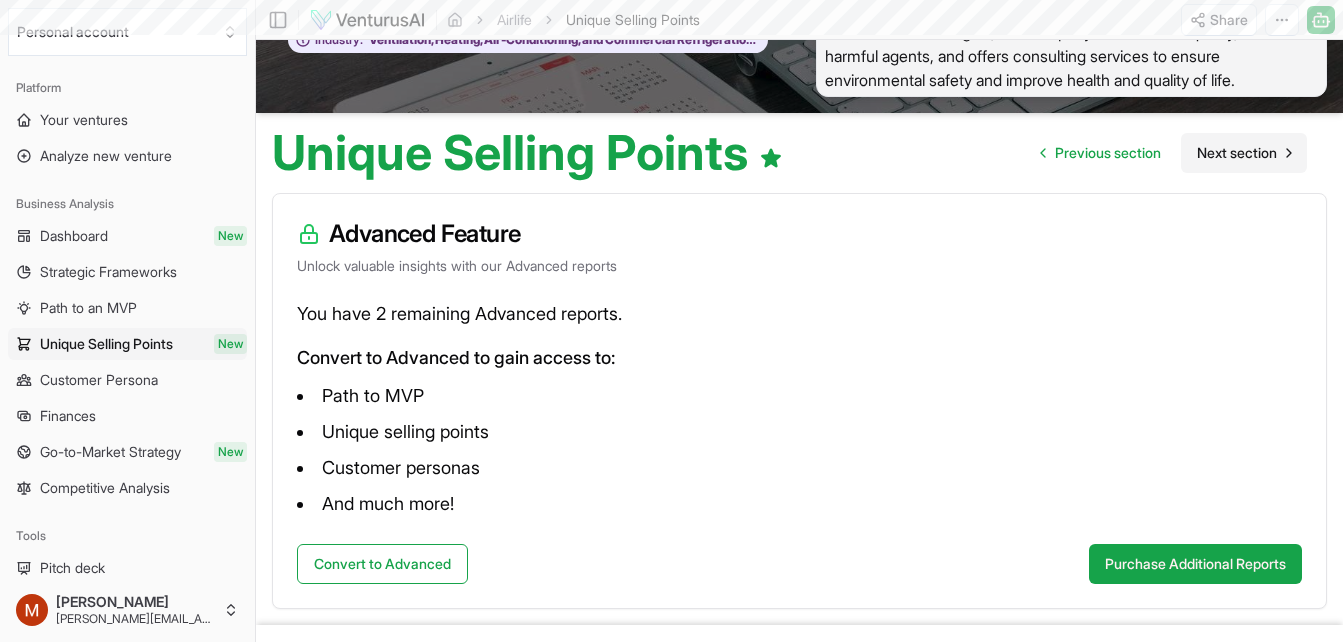 scroll, scrollTop: 0, scrollLeft: 0, axis: both 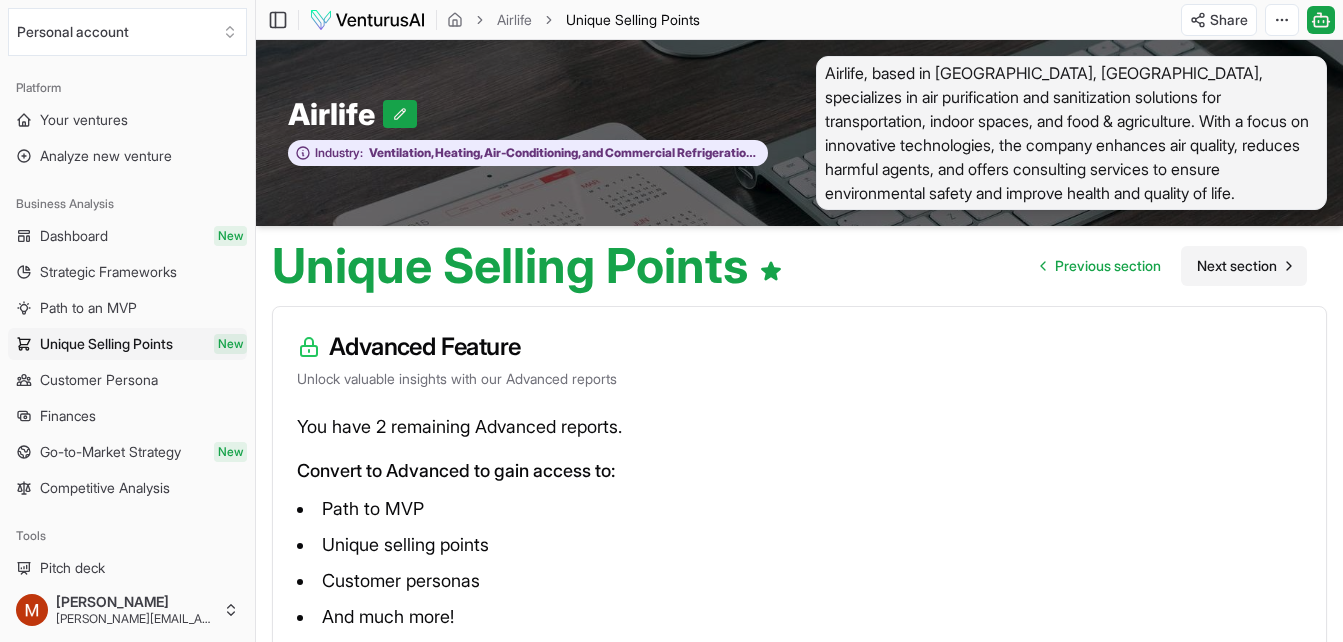 click on "Next section" at bounding box center (1237, 266) 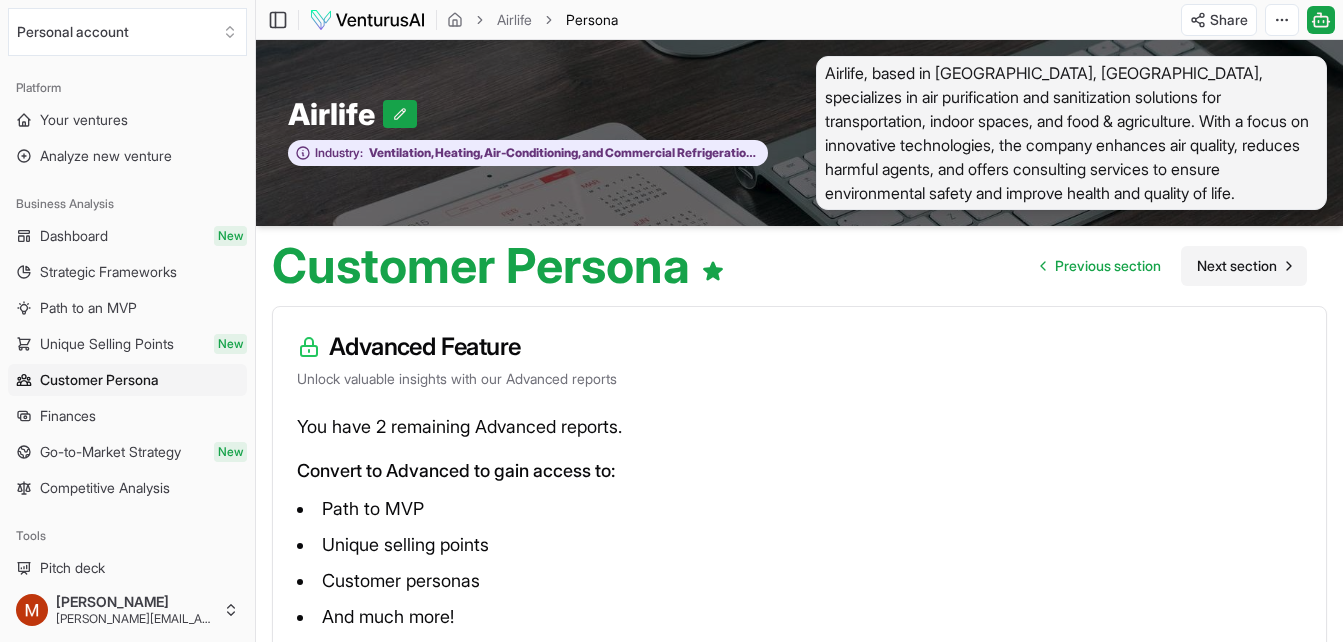 click on "Next section" at bounding box center (1237, 266) 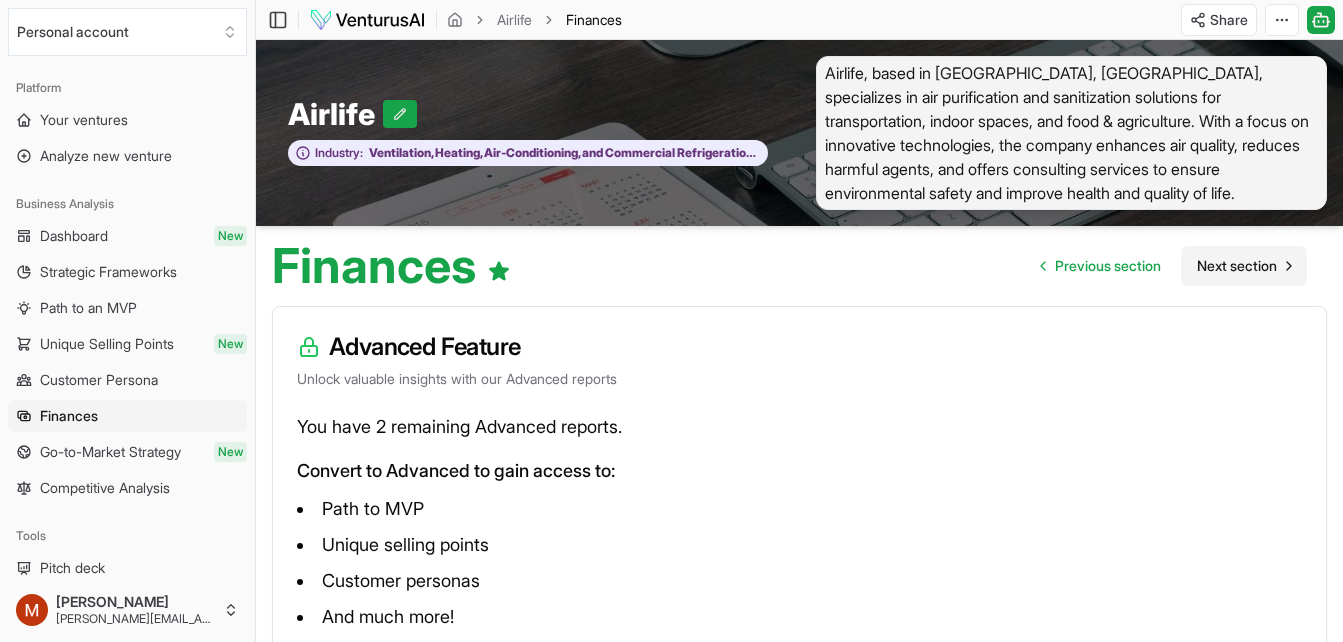 click on "Next section" at bounding box center (1237, 266) 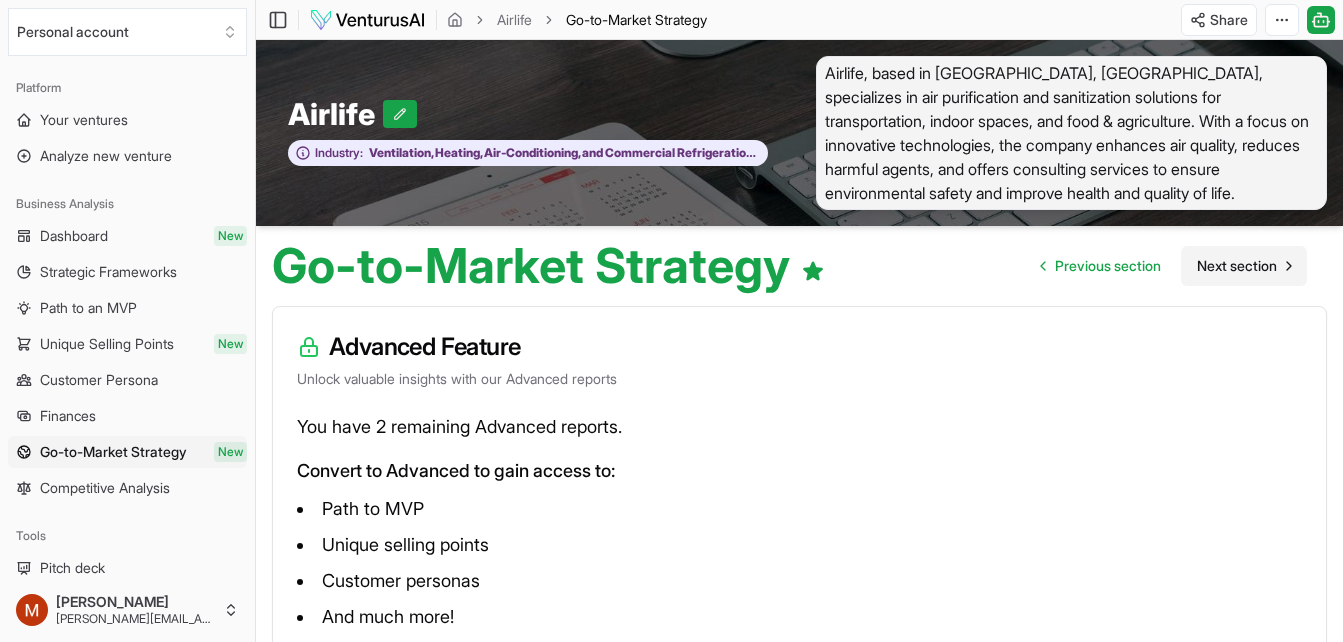 click on "Next section" at bounding box center (1237, 266) 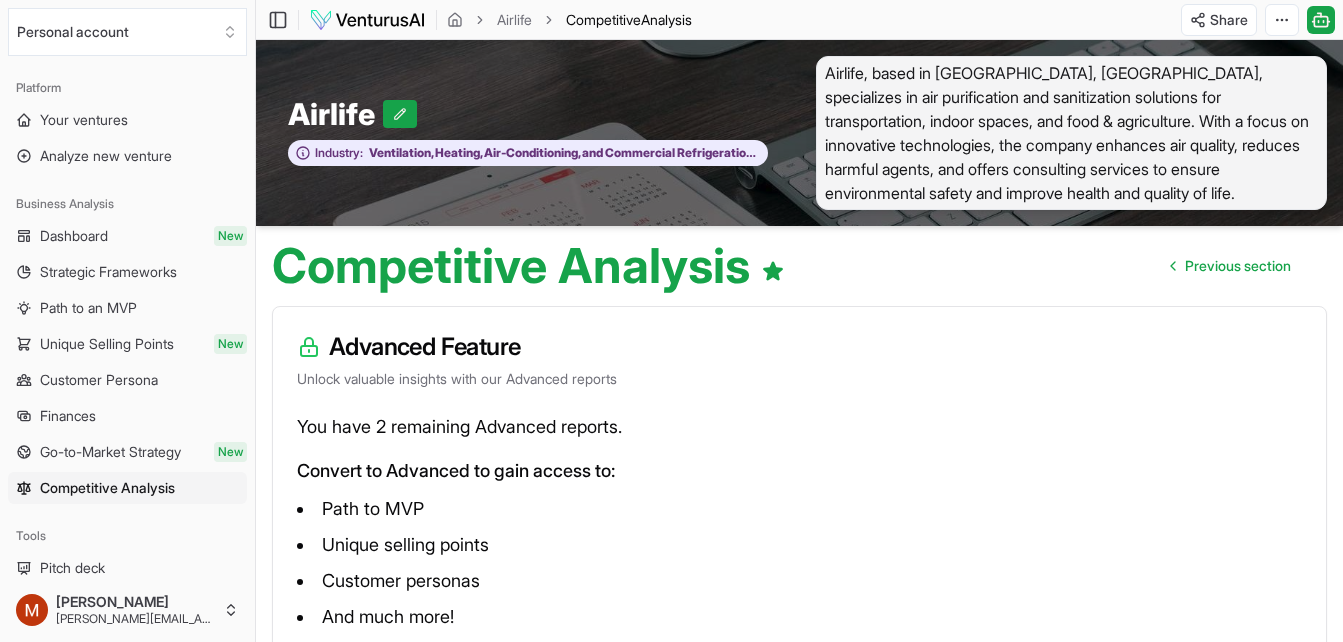 click on "Previous section" at bounding box center (1238, 266) 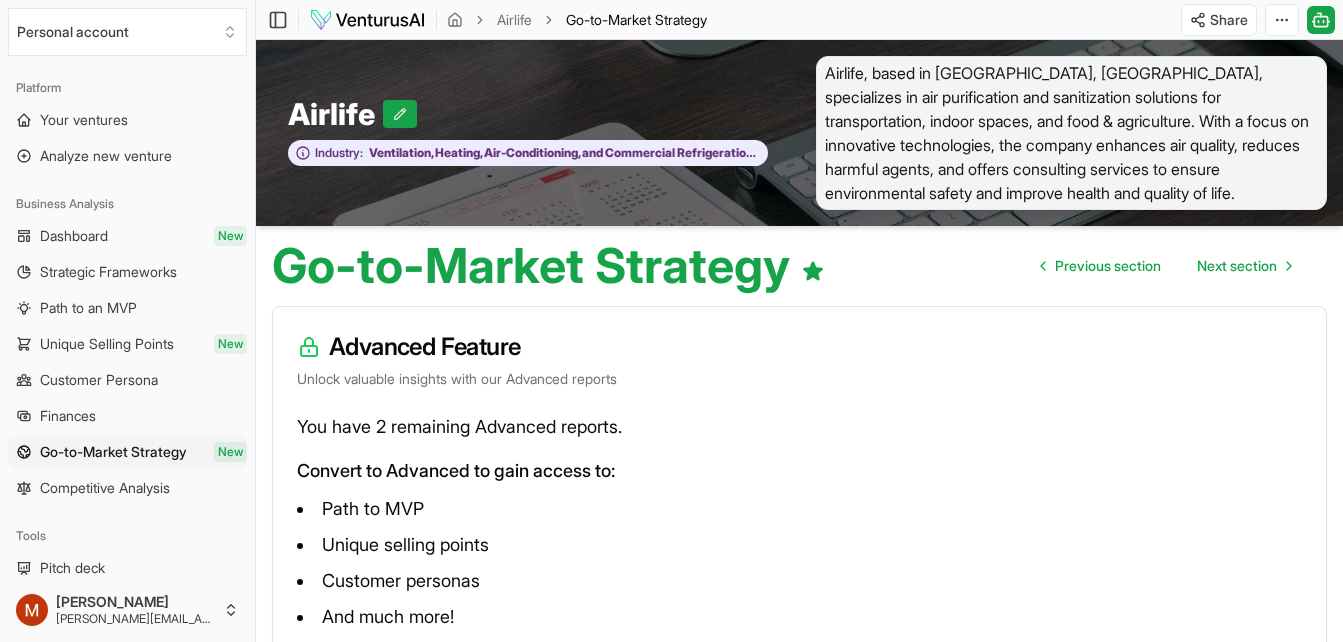click on "Next section" at bounding box center [1237, 266] 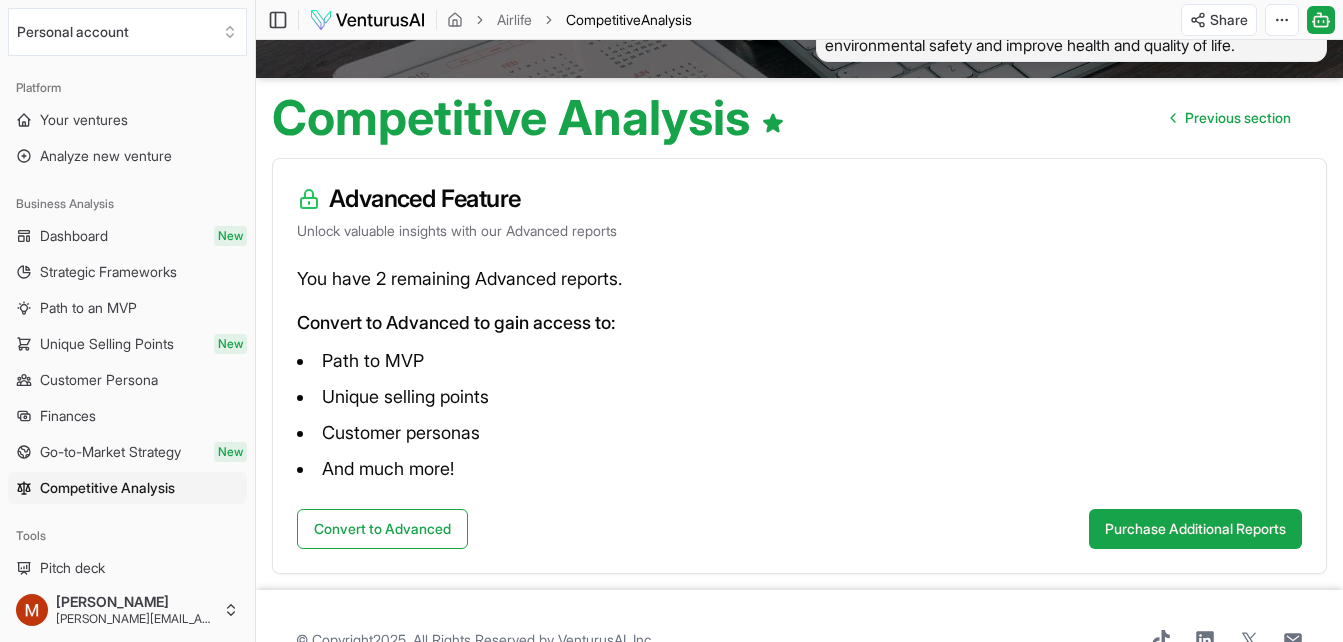 scroll, scrollTop: 0, scrollLeft: 0, axis: both 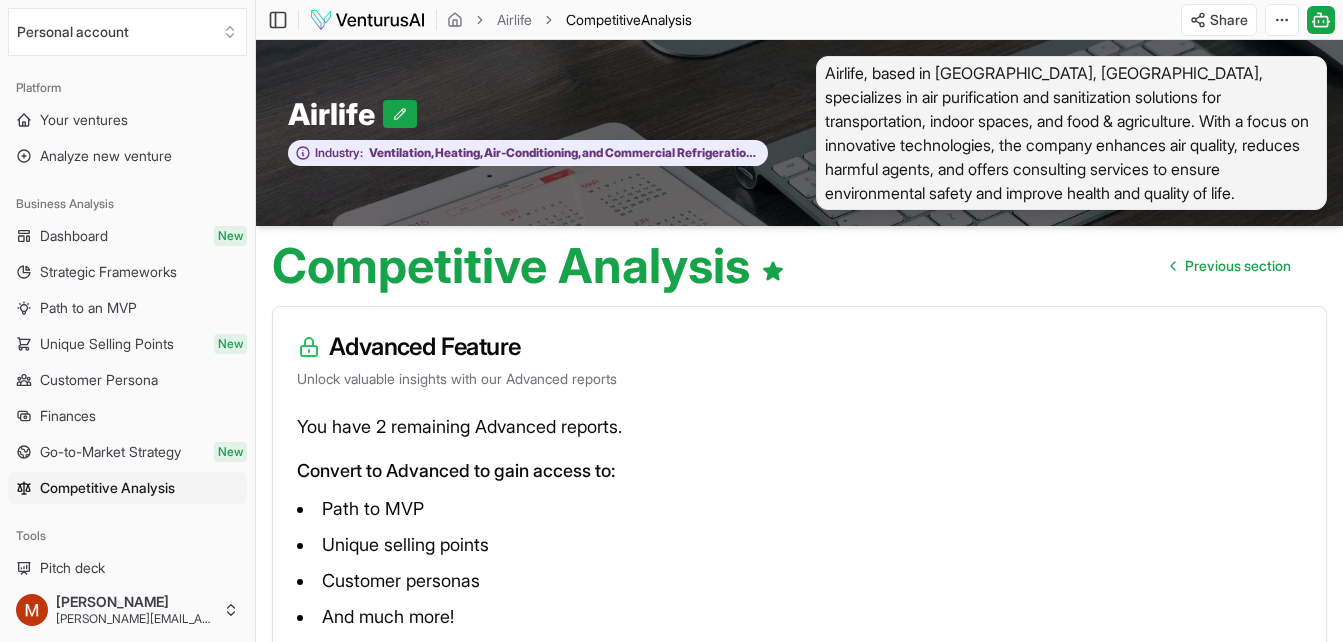 click on "Go-to-Market Strategy" at bounding box center [110, 452] 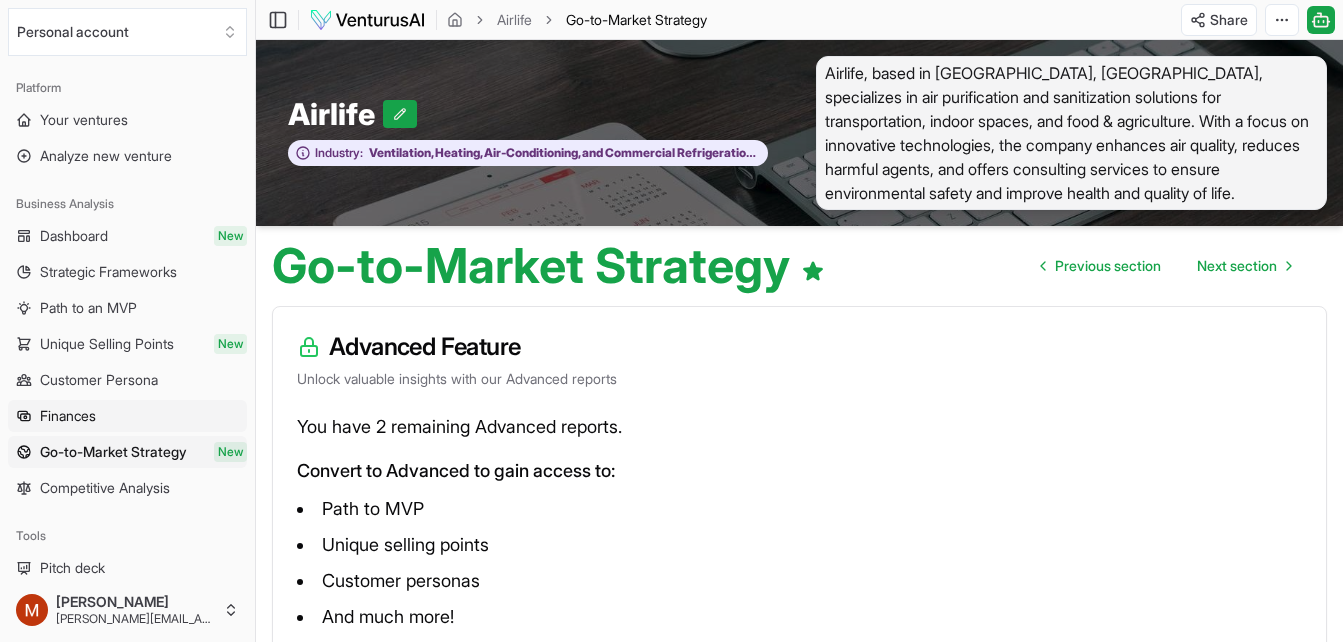 click on "Finances" at bounding box center [68, 416] 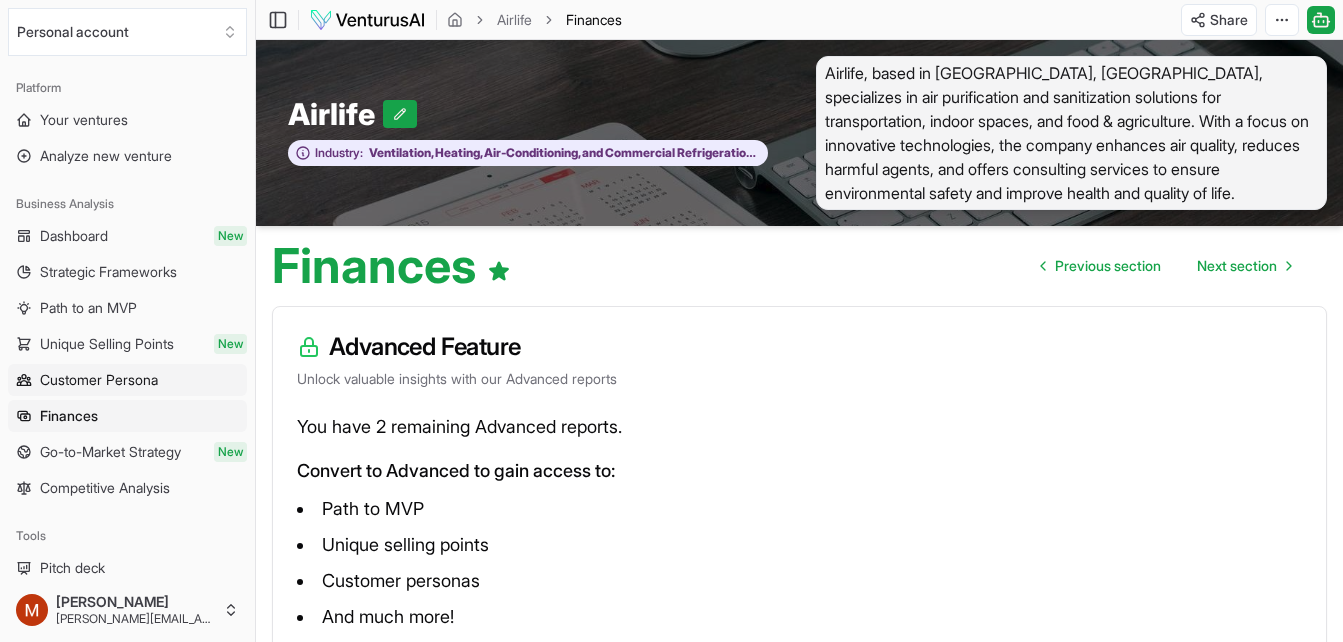 click on "Customer Persona" at bounding box center [99, 380] 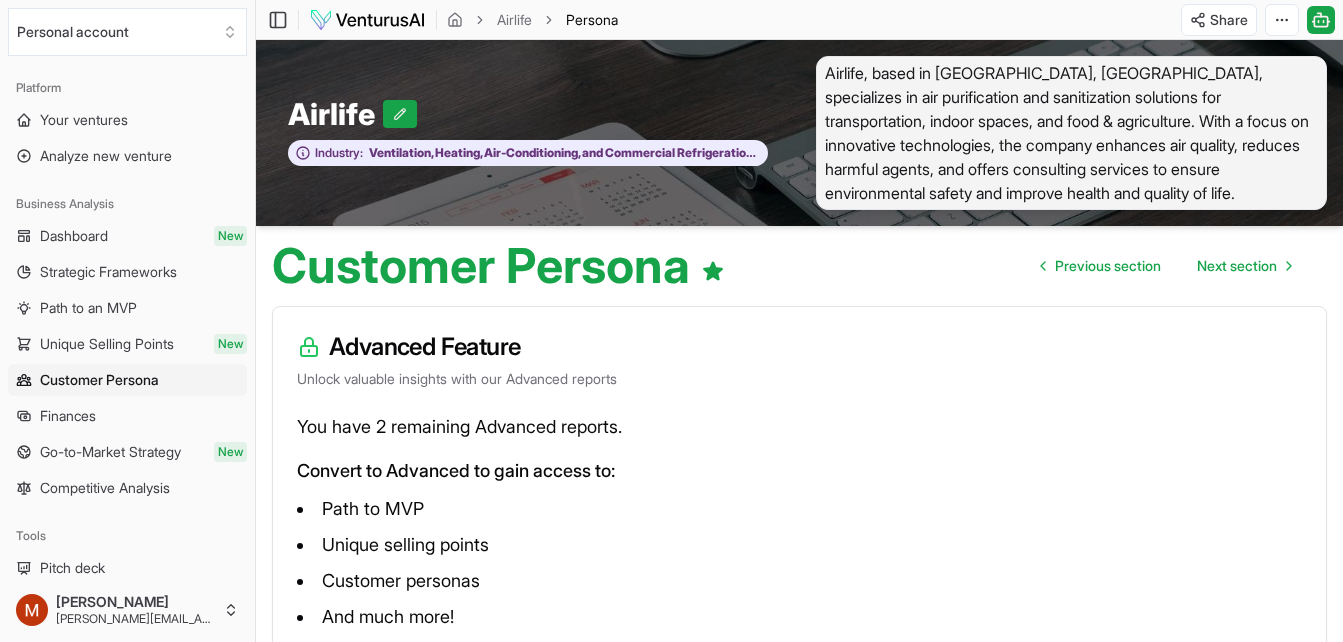 click on "Path to an MVP" at bounding box center (88, 308) 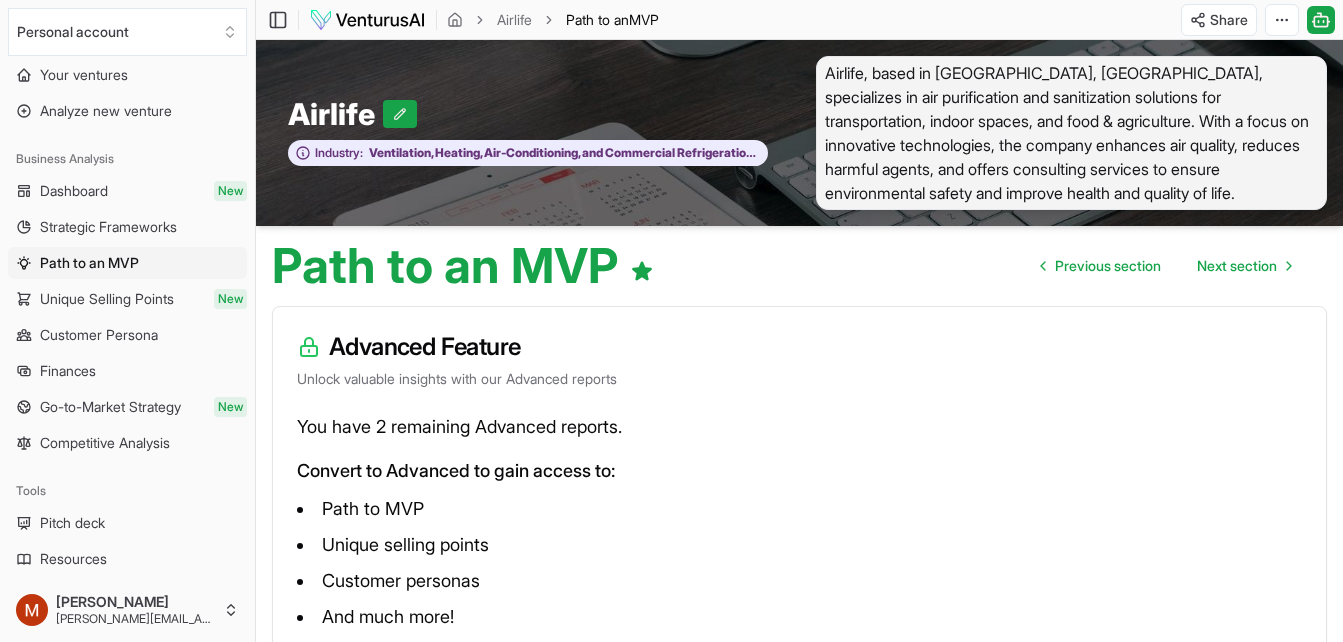 scroll, scrollTop: 44, scrollLeft: 0, axis: vertical 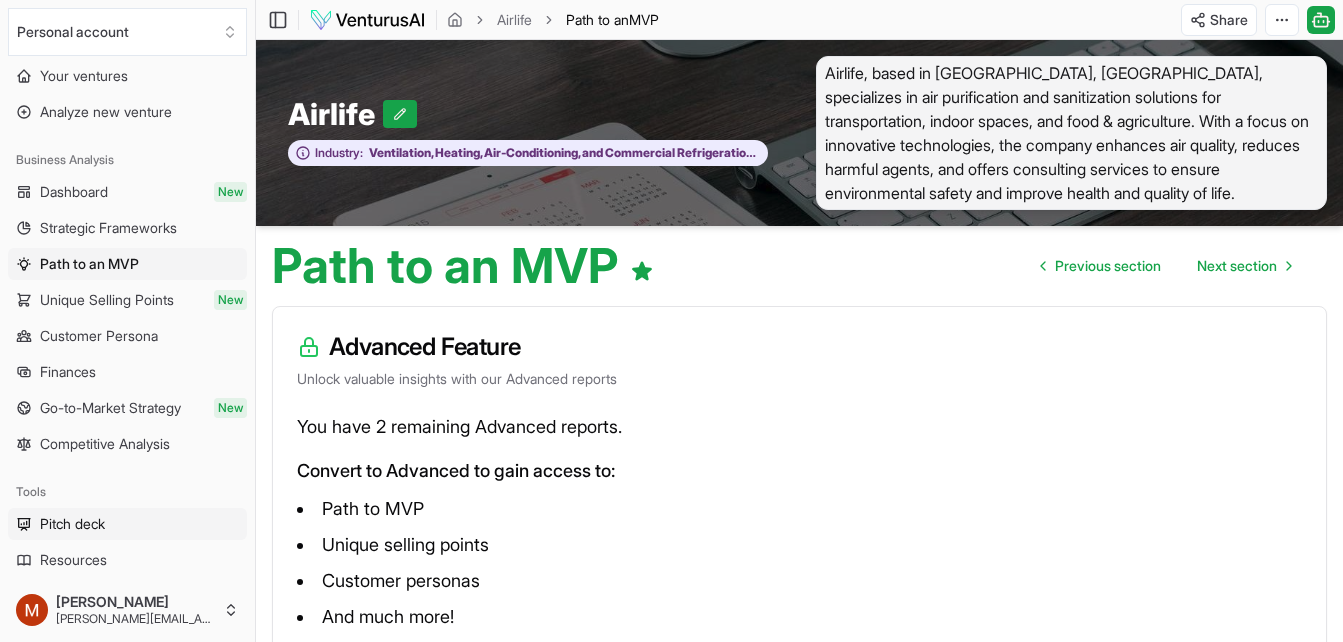 click on "Pitch deck" at bounding box center [72, 524] 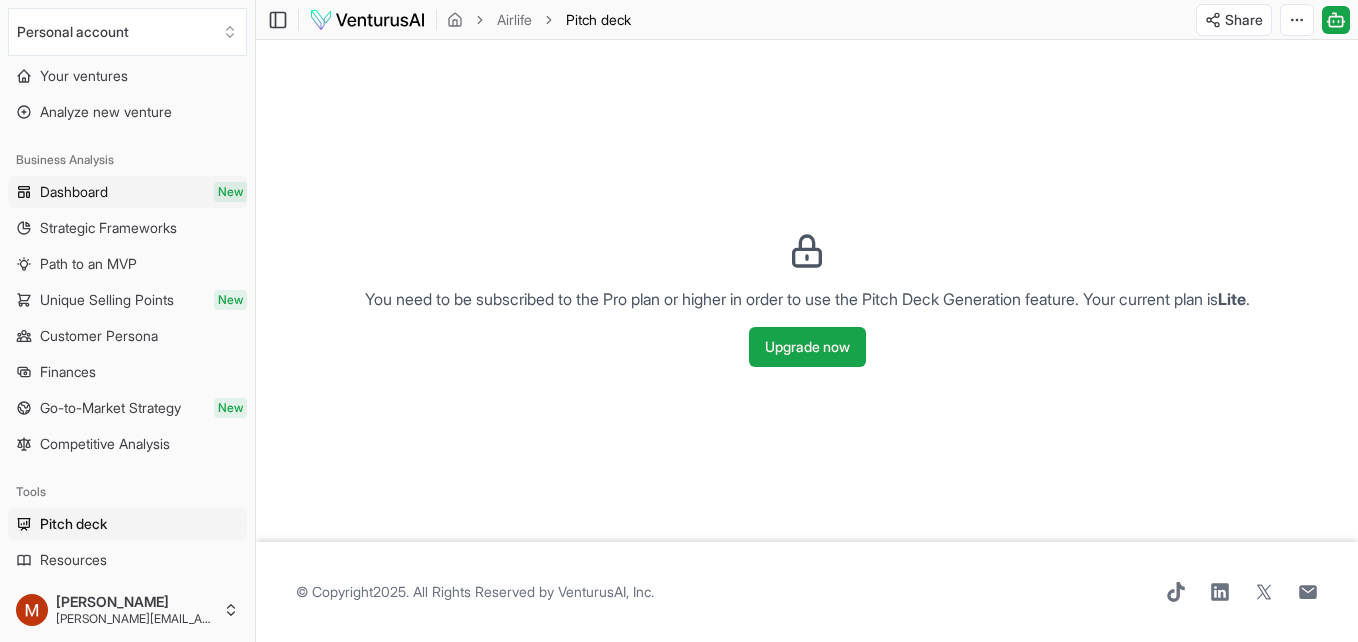click on "Dashboard" at bounding box center [74, 192] 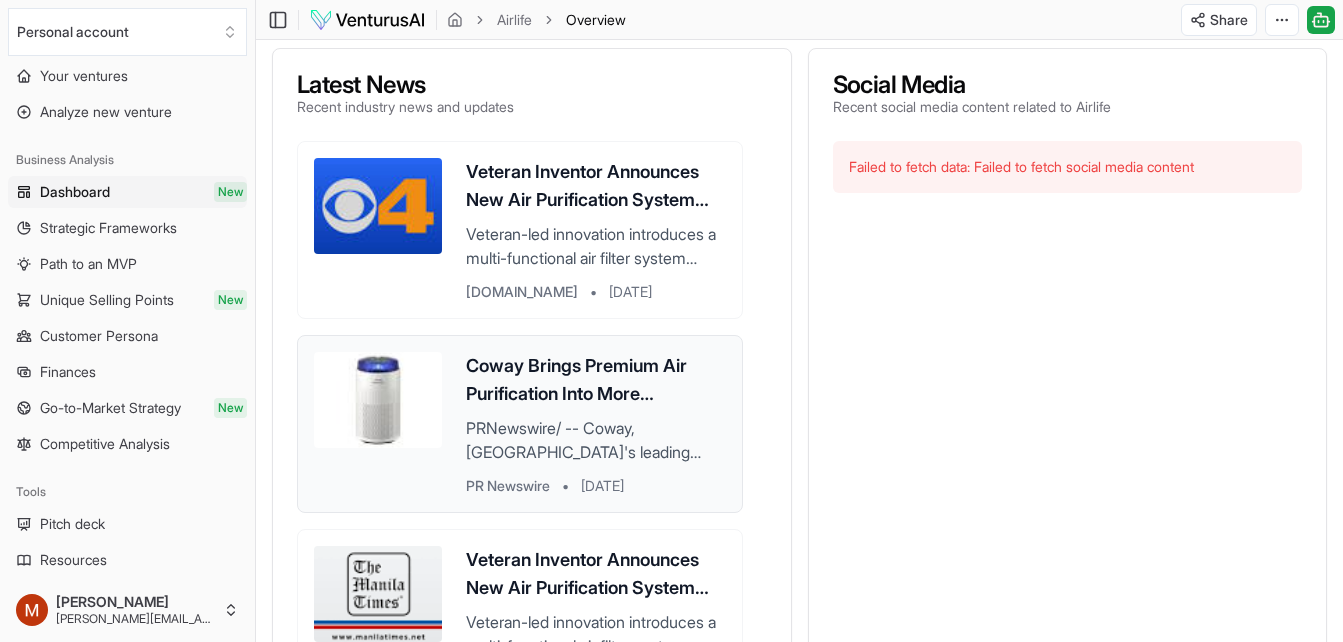 scroll, scrollTop: 804, scrollLeft: 0, axis: vertical 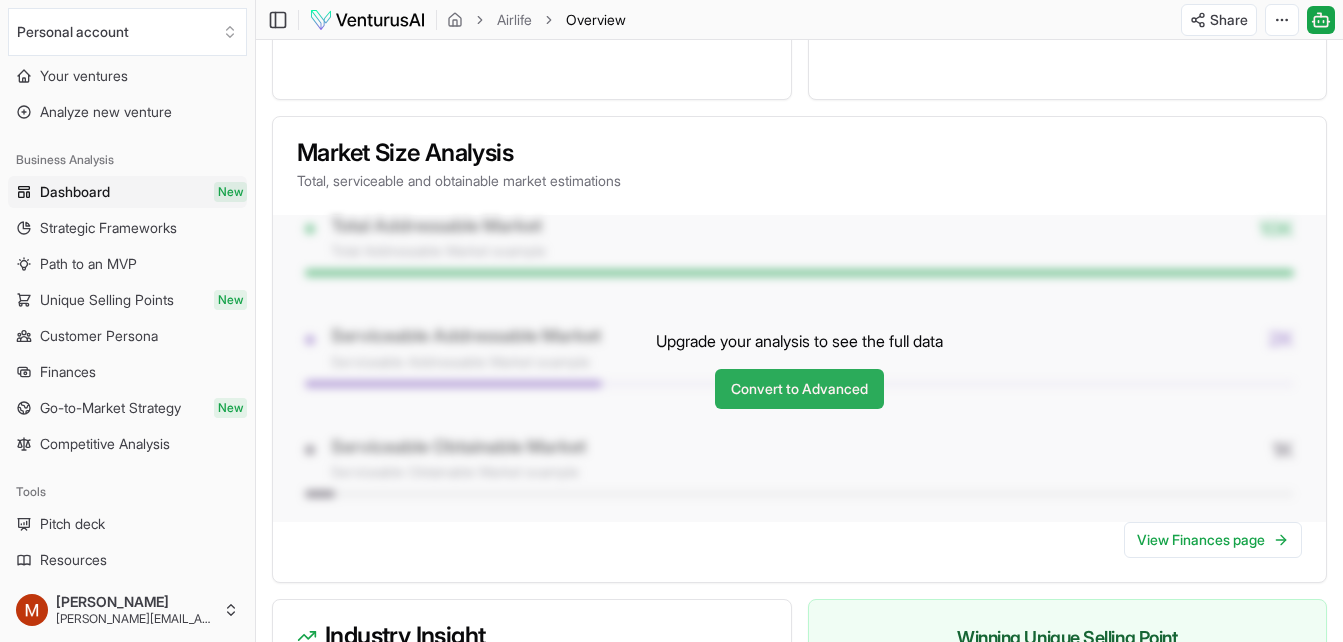 click on "Convert to Advanced" at bounding box center [799, 389] 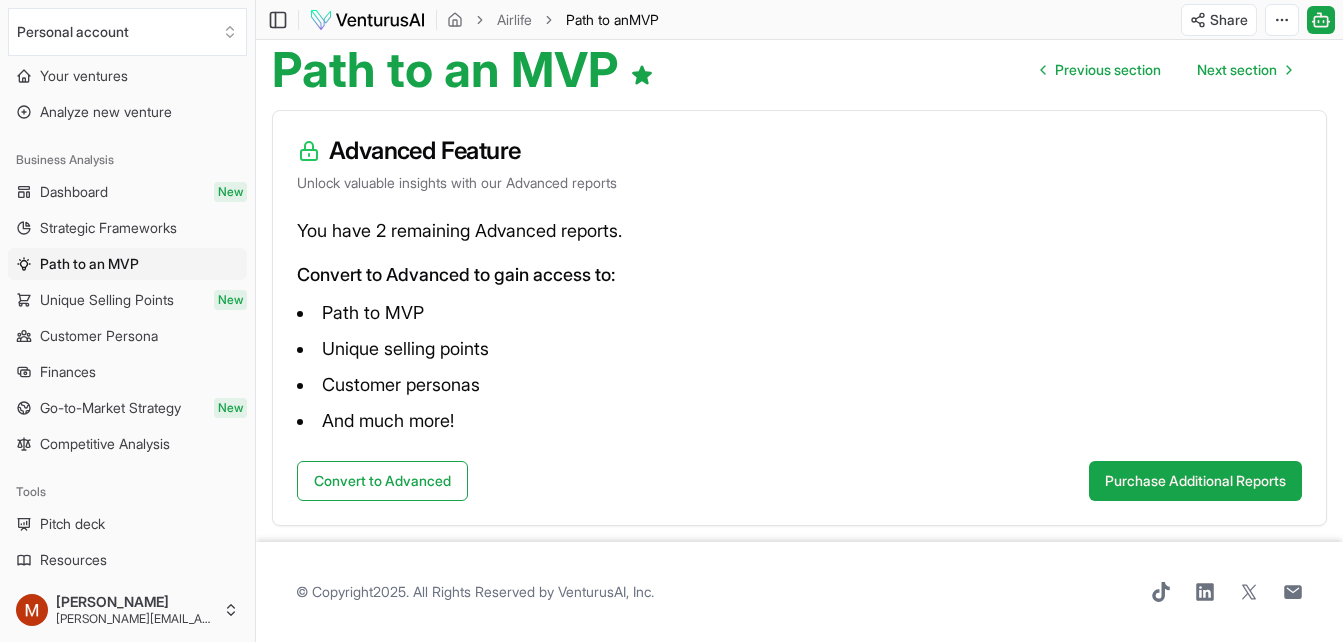 scroll, scrollTop: 0, scrollLeft: 0, axis: both 